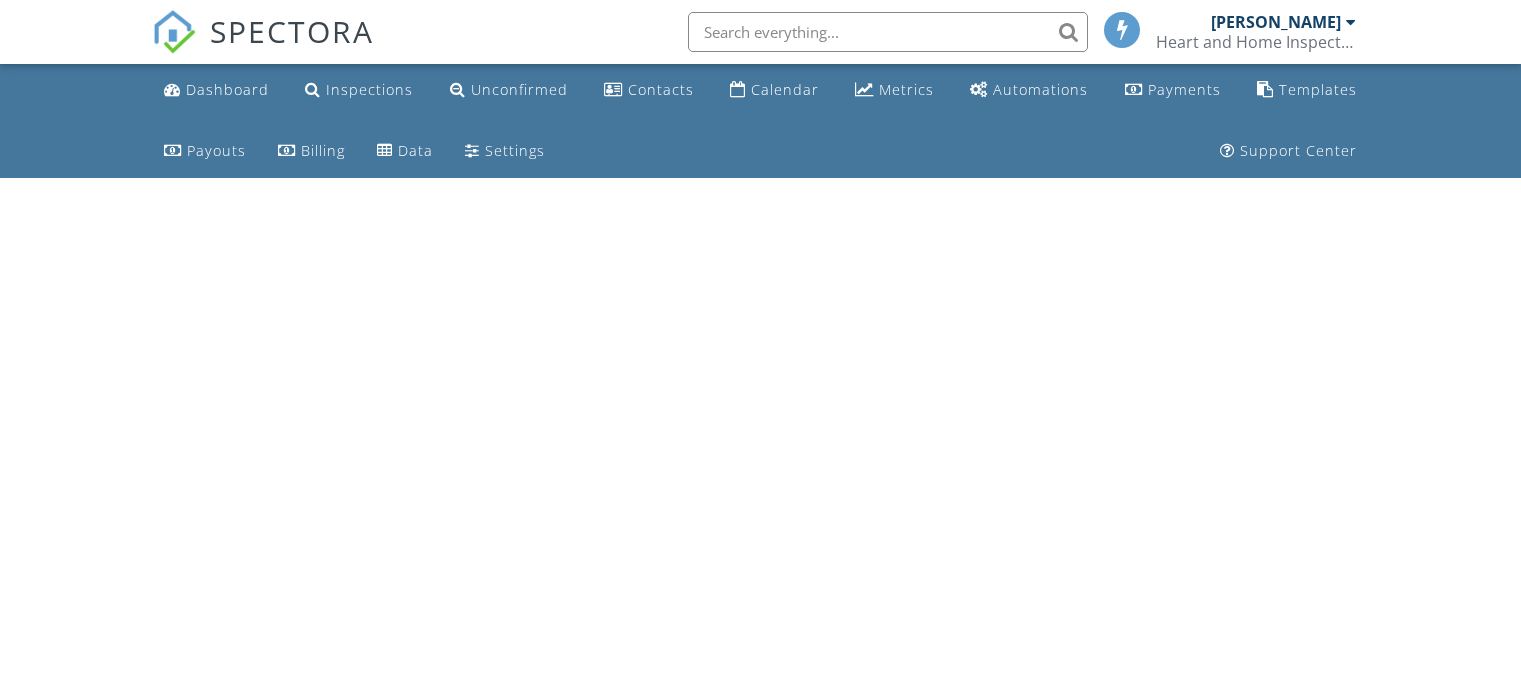 scroll, scrollTop: 0, scrollLeft: 0, axis: both 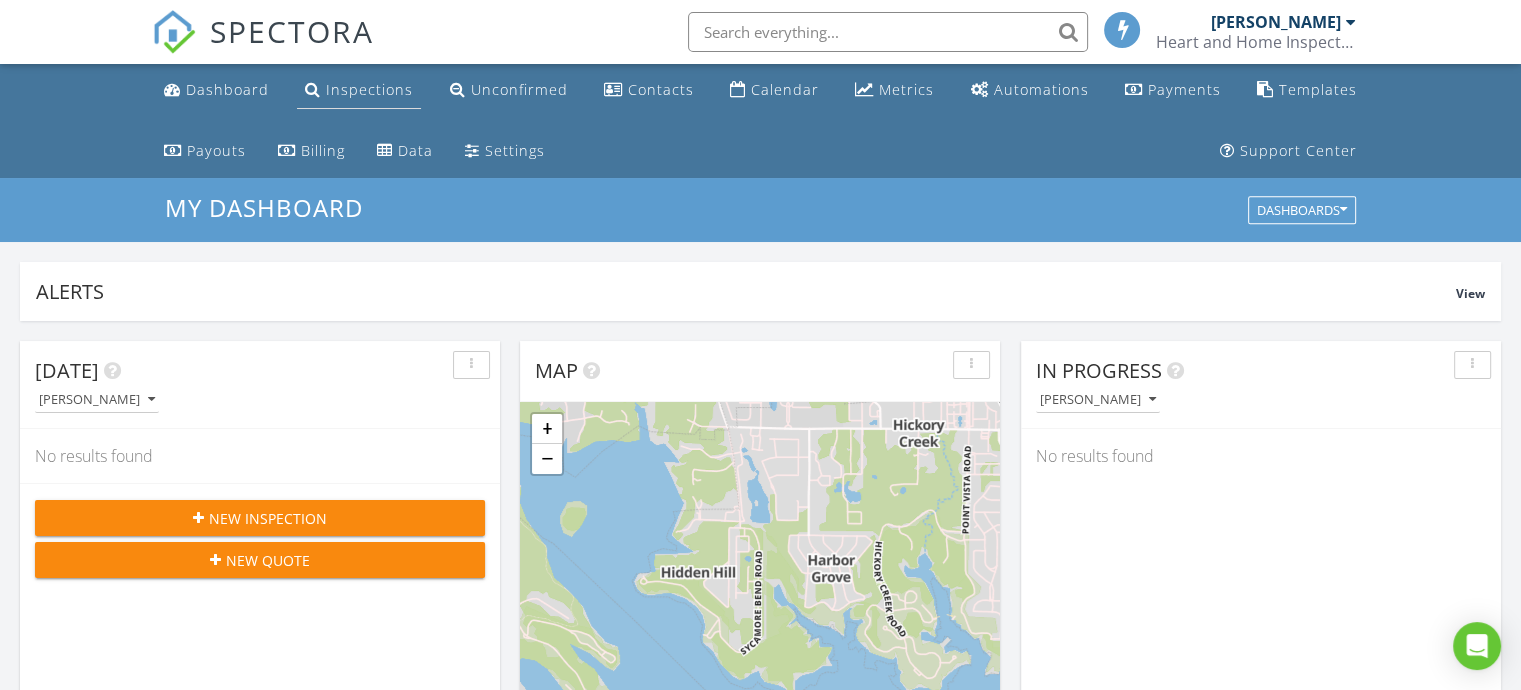 click on "Inspections" at bounding box center [369, 89] 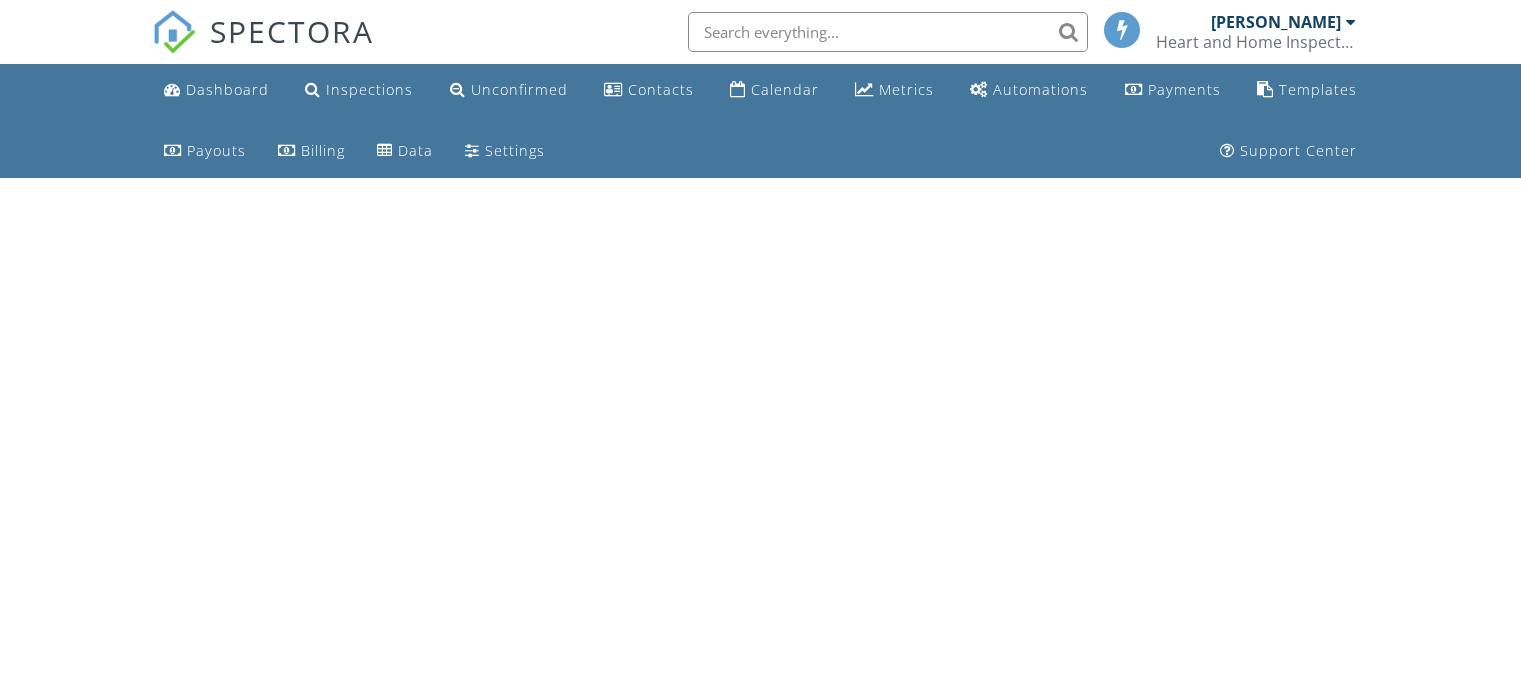 scroll, scrollTop: 0, scrollLeft: 0, axis: both 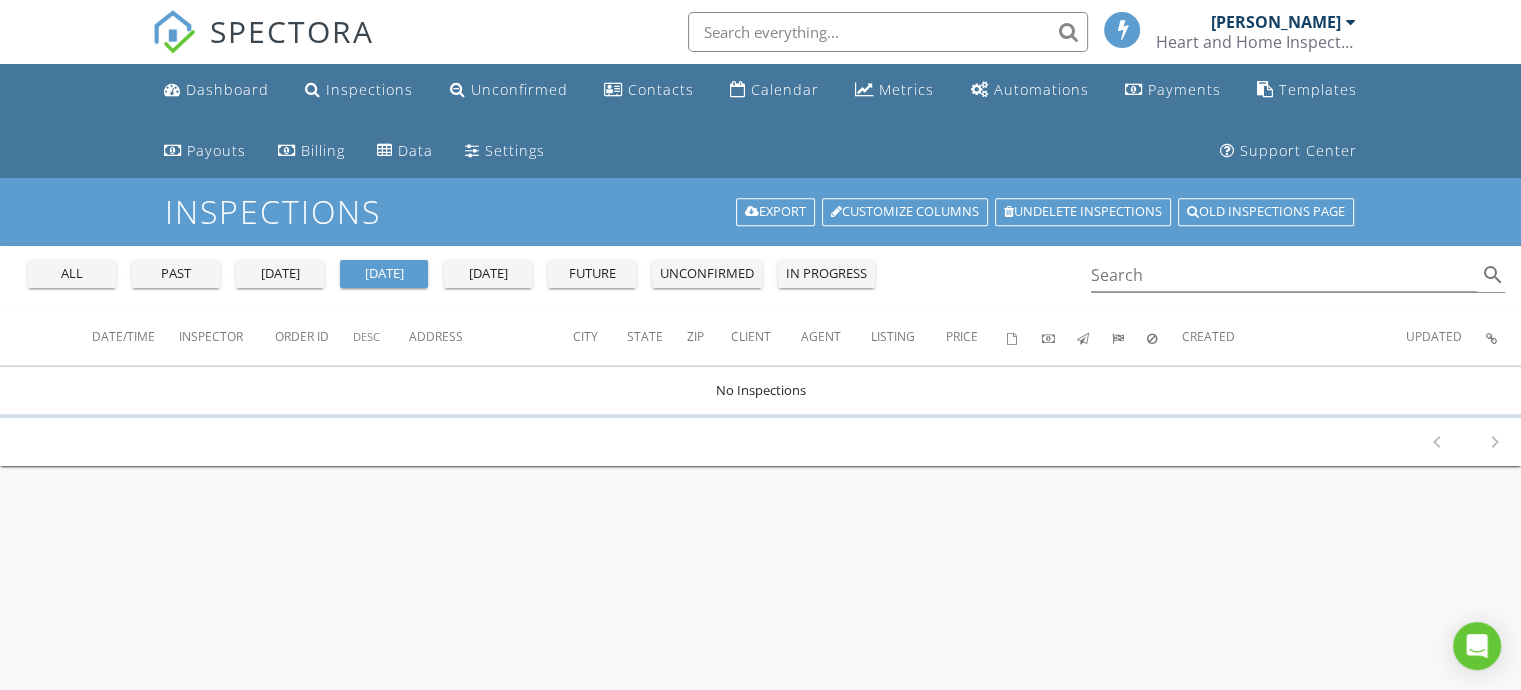 click on "tomorrow" at bounding box center (488, 274) 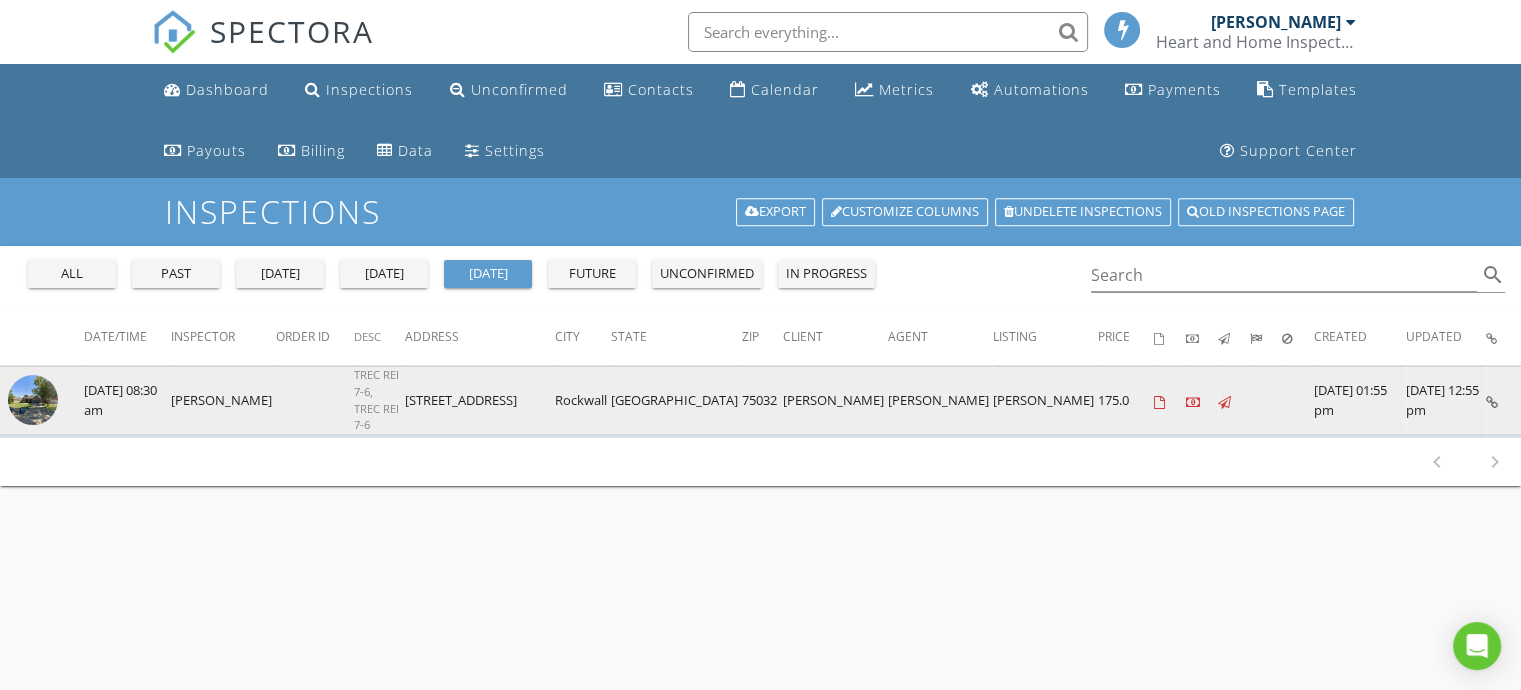 click at bounding box center [33, 400] 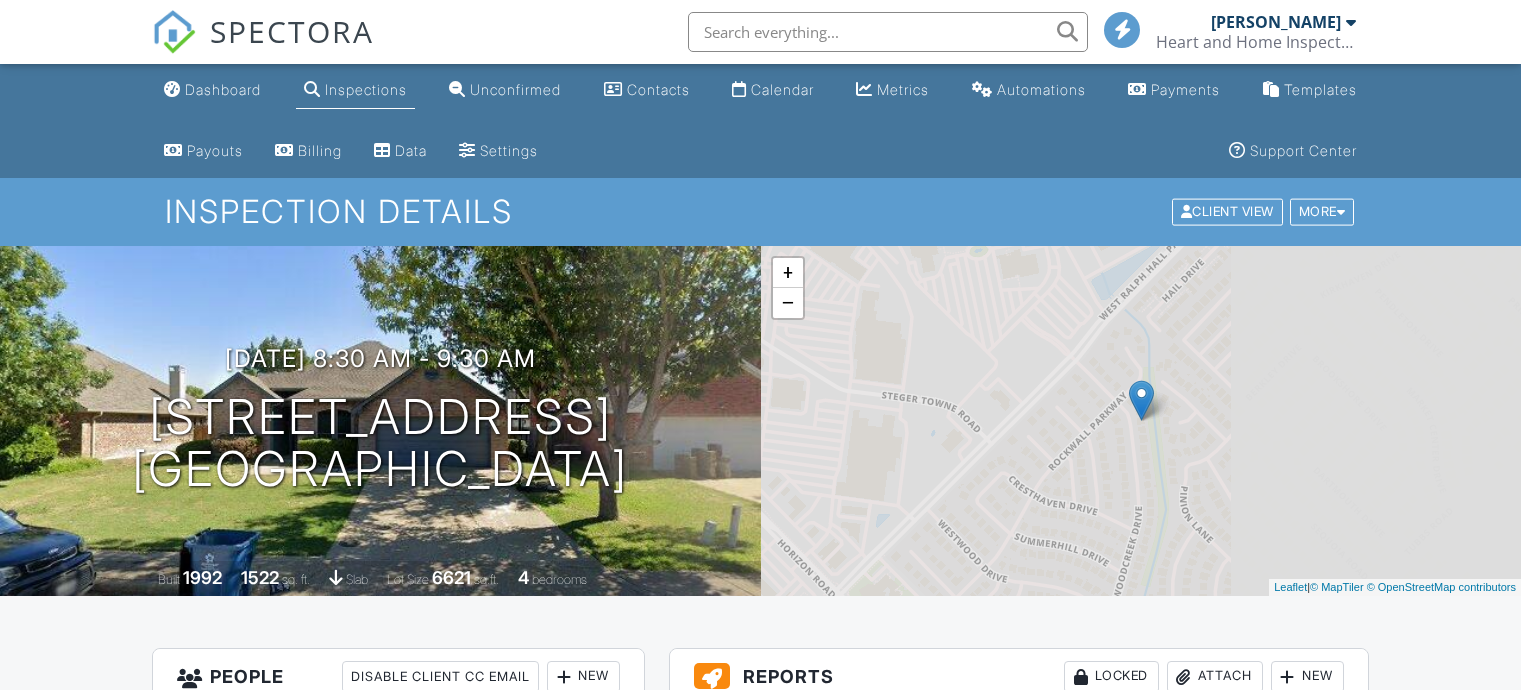 scroll, scrollTop: 0, scrollLeft: 0, axis: both 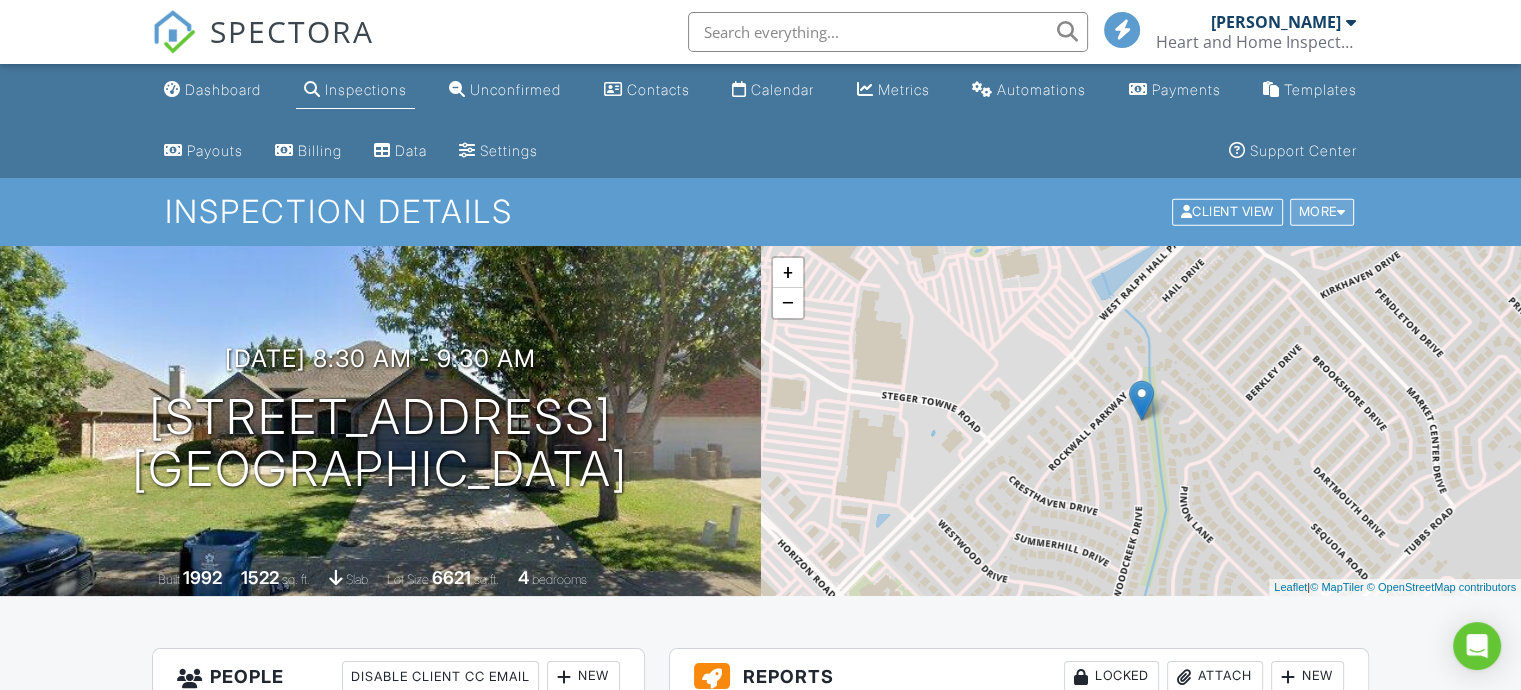 click on "More" at bounding box center [1322, 212] 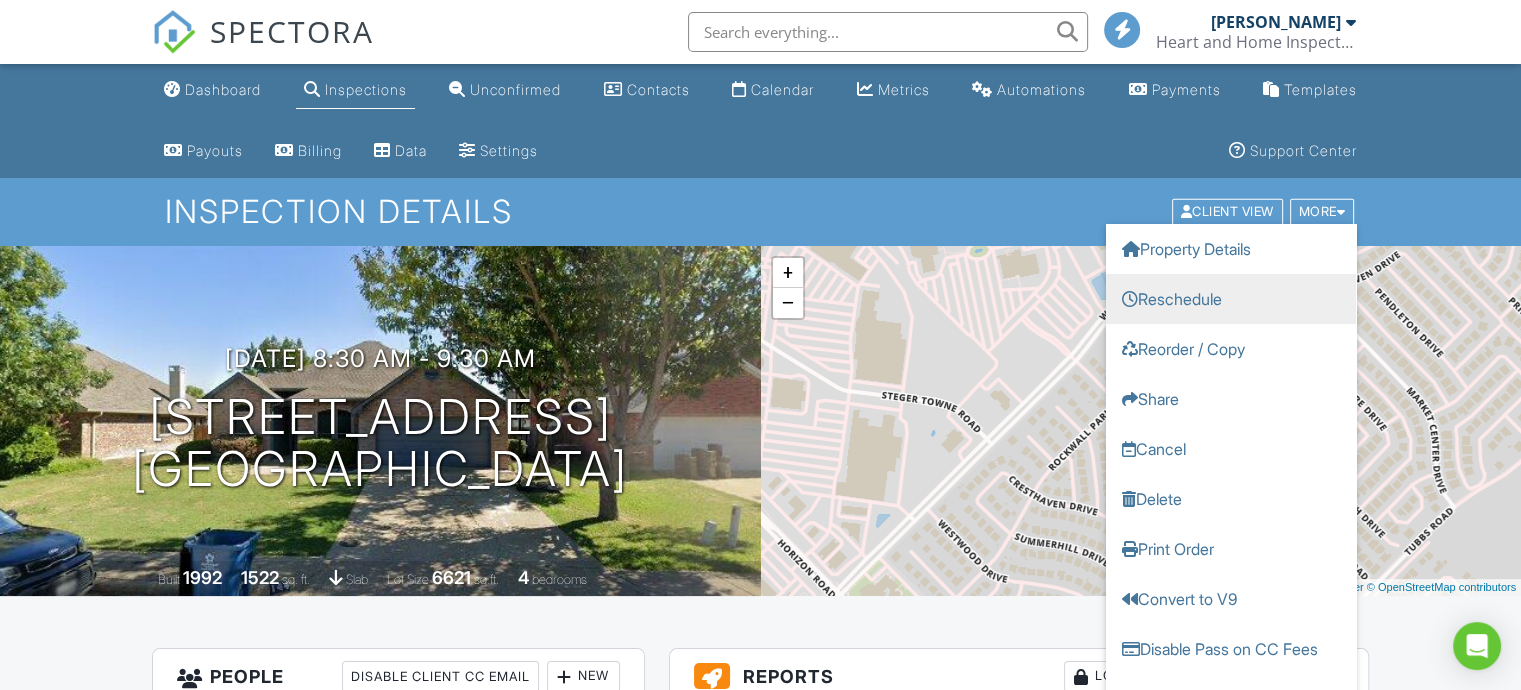 click on "Reschedule" at bounding box center [1231, 299] 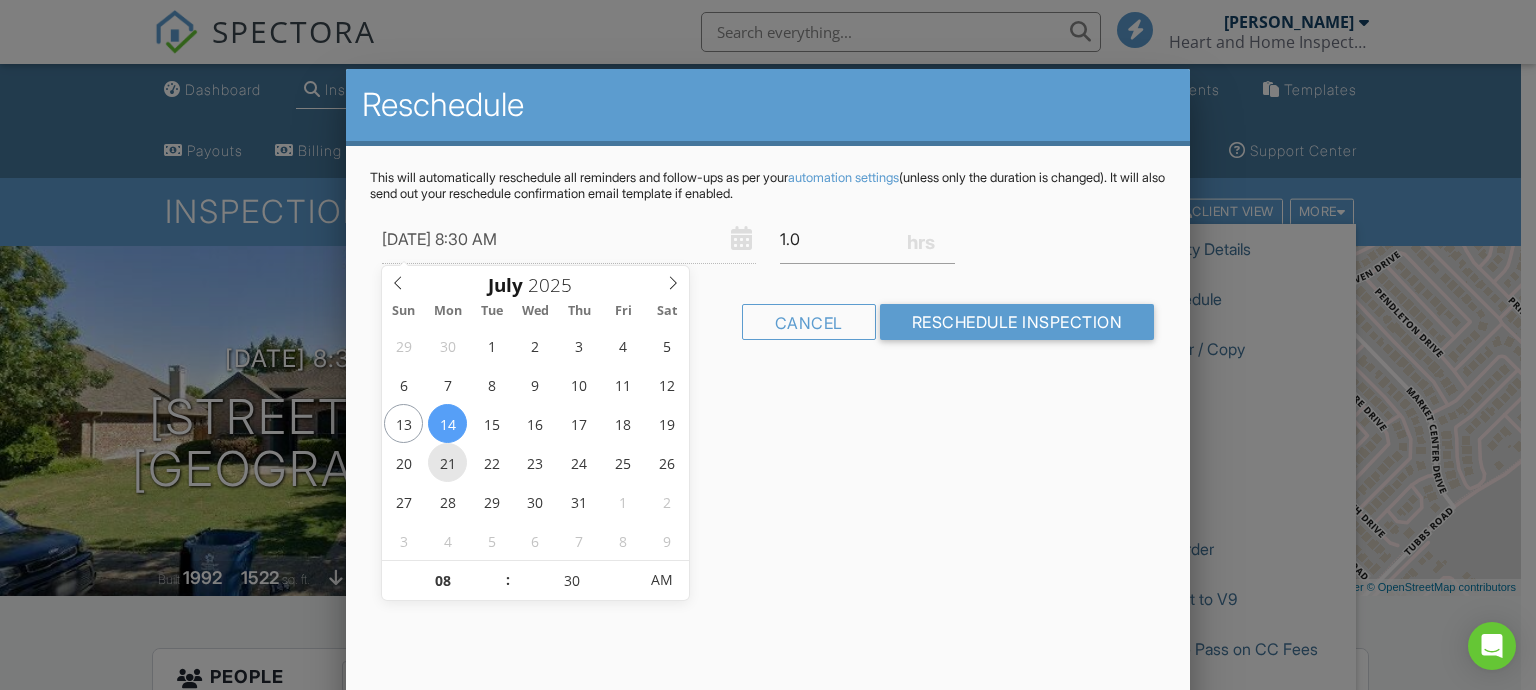 type on "07/21/2025 8:30 AM" 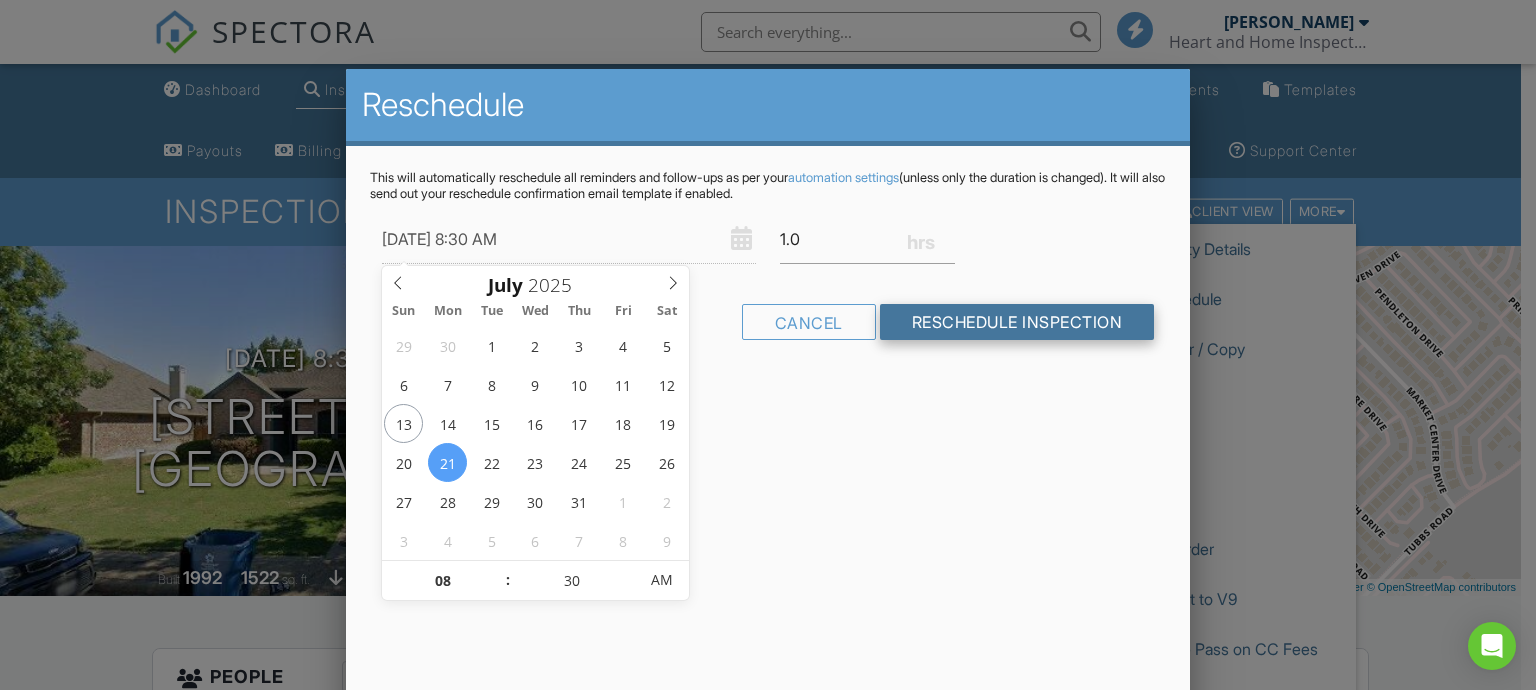 click on "Reschedule Inspection" at bounding box center [1017, 322] 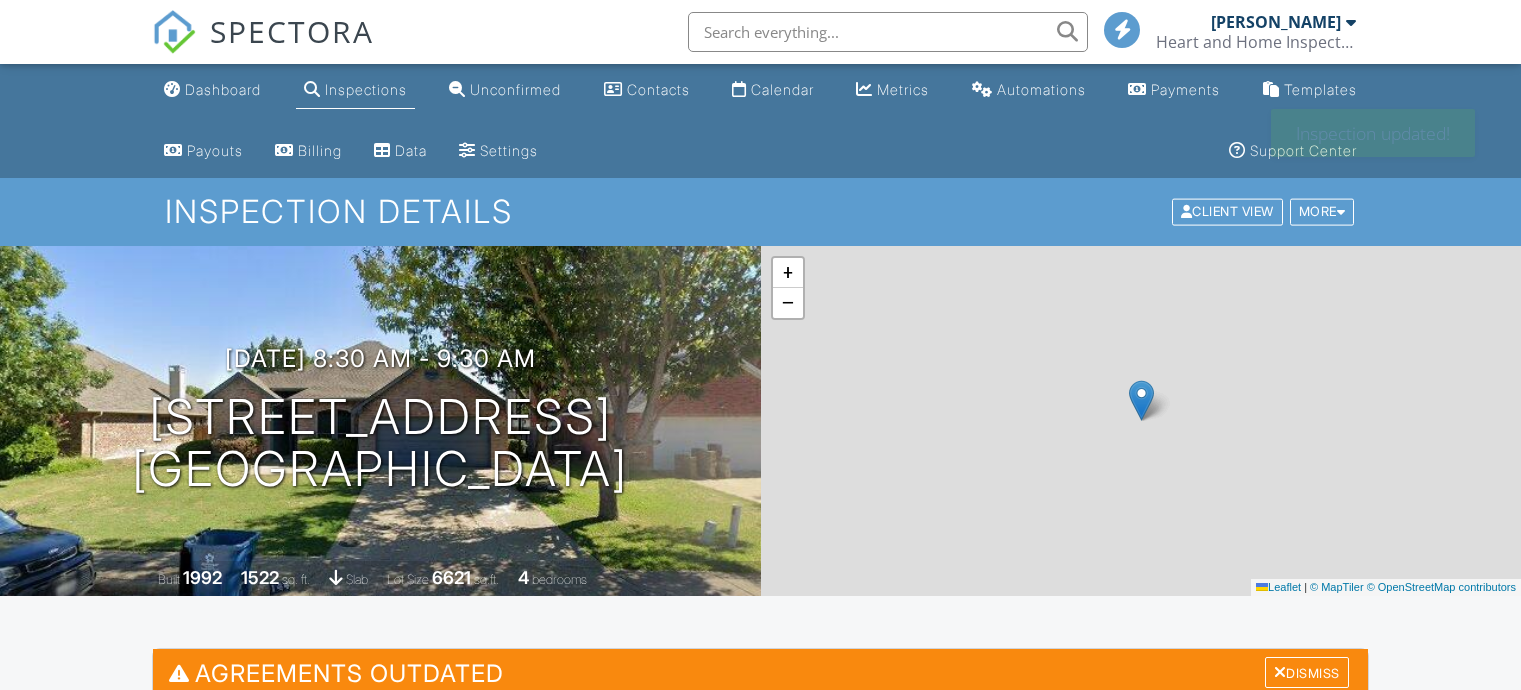 scroll, scrollTop: 0, scrollLeft: 0, axis: both 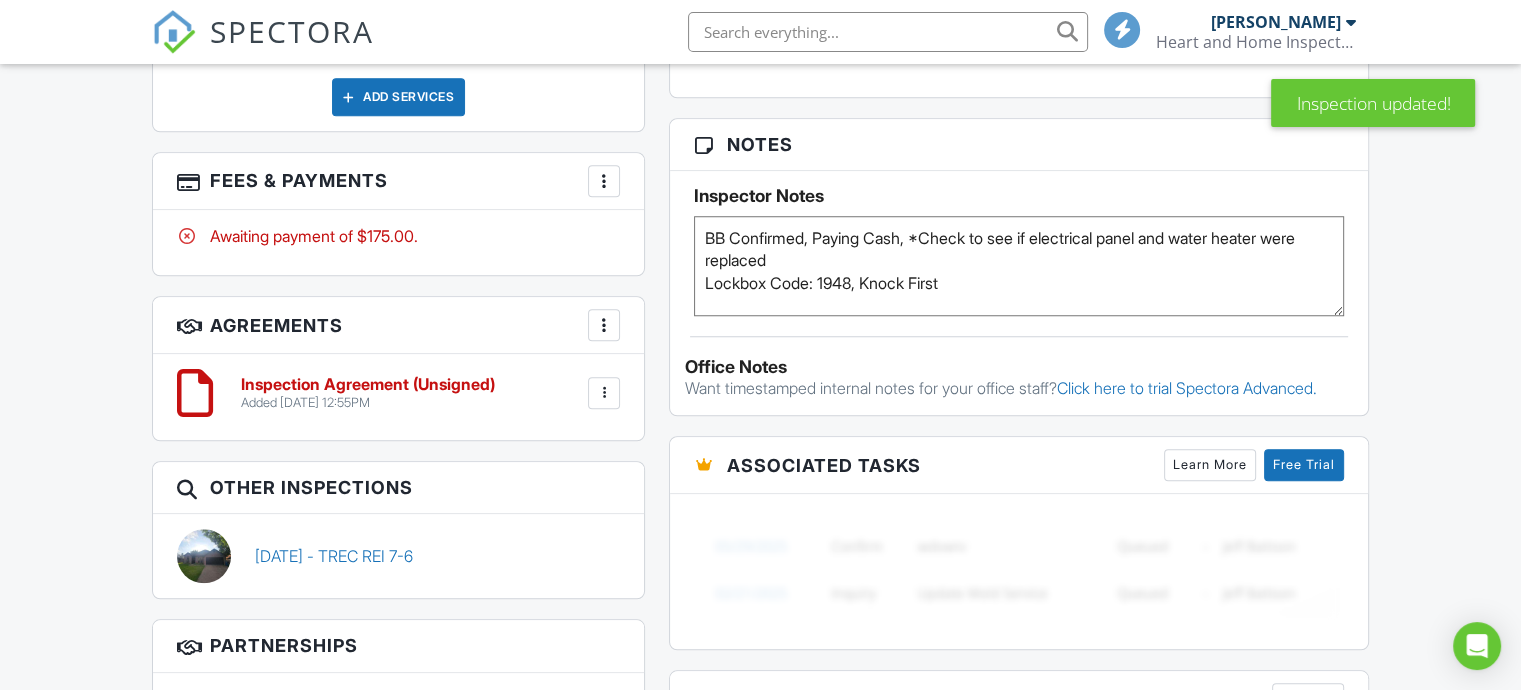 drag, startPoint x: 815, startPoint y: 233, endPoint x: 648, endPoint y: 238, distance: 167.07483 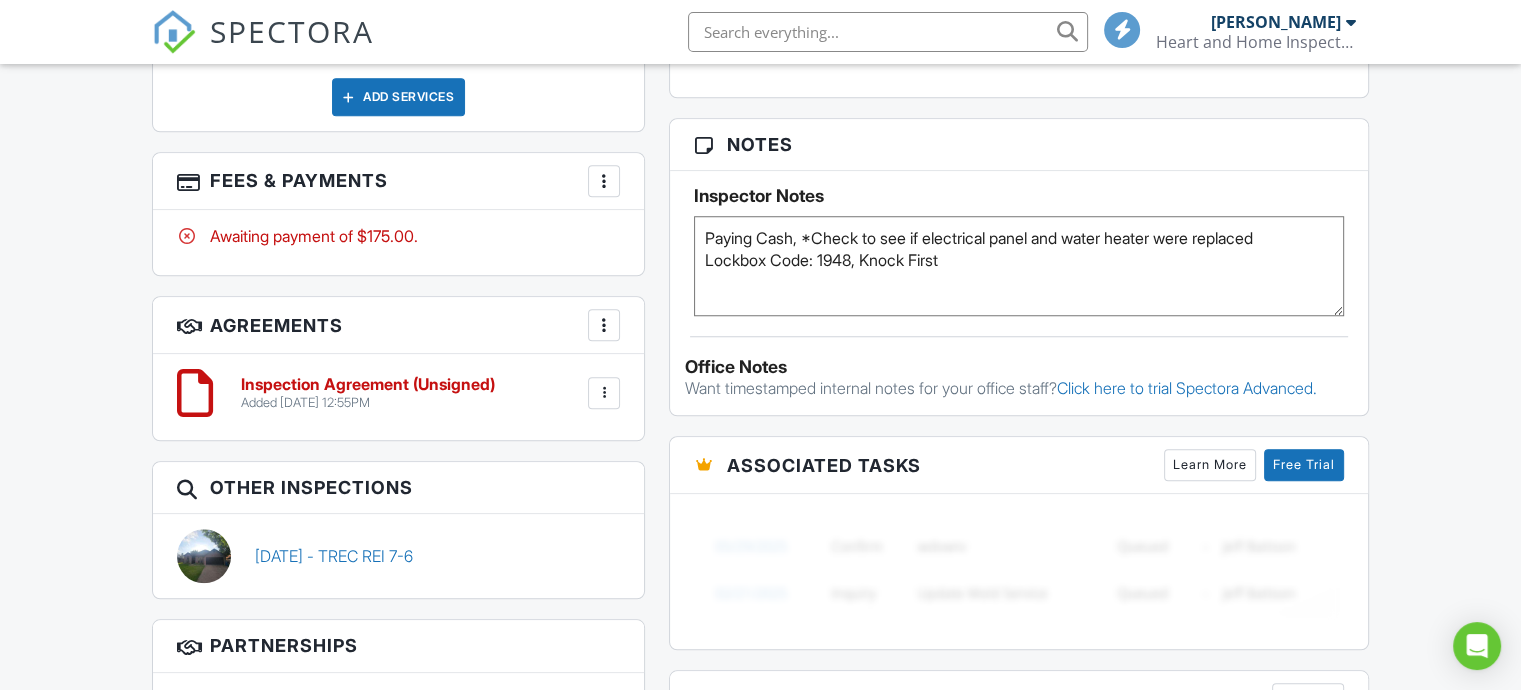 click on "BB Confirmed, Paying Cash, *Check to see if electrical panel and water heater were replaced
Lockbox Code: 1948, Knock First" at bounding box center [1019, 266] 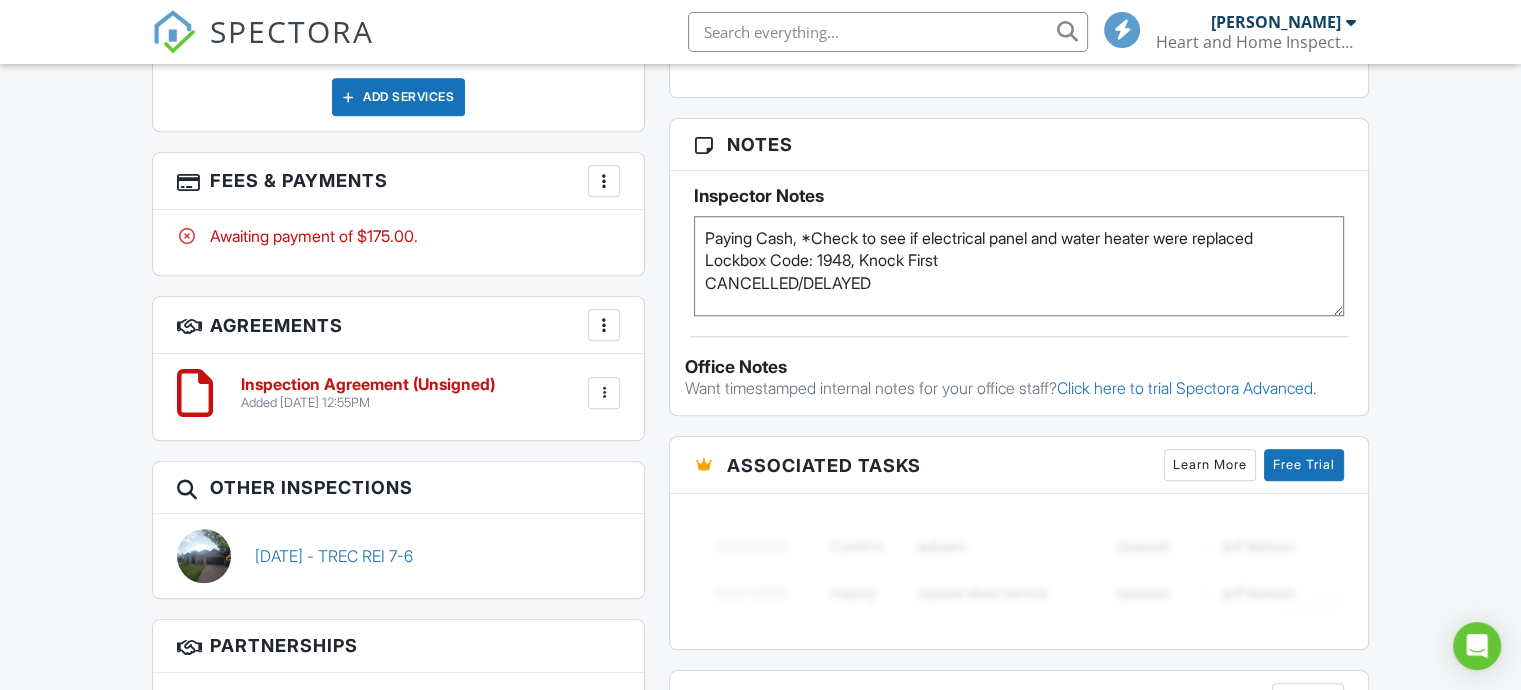 type on "Paying Cash, *Check to see if electrical panel and water heater were replaced
Lockbox Code: 1948, Knock First
CANCELLED/DELAYED" 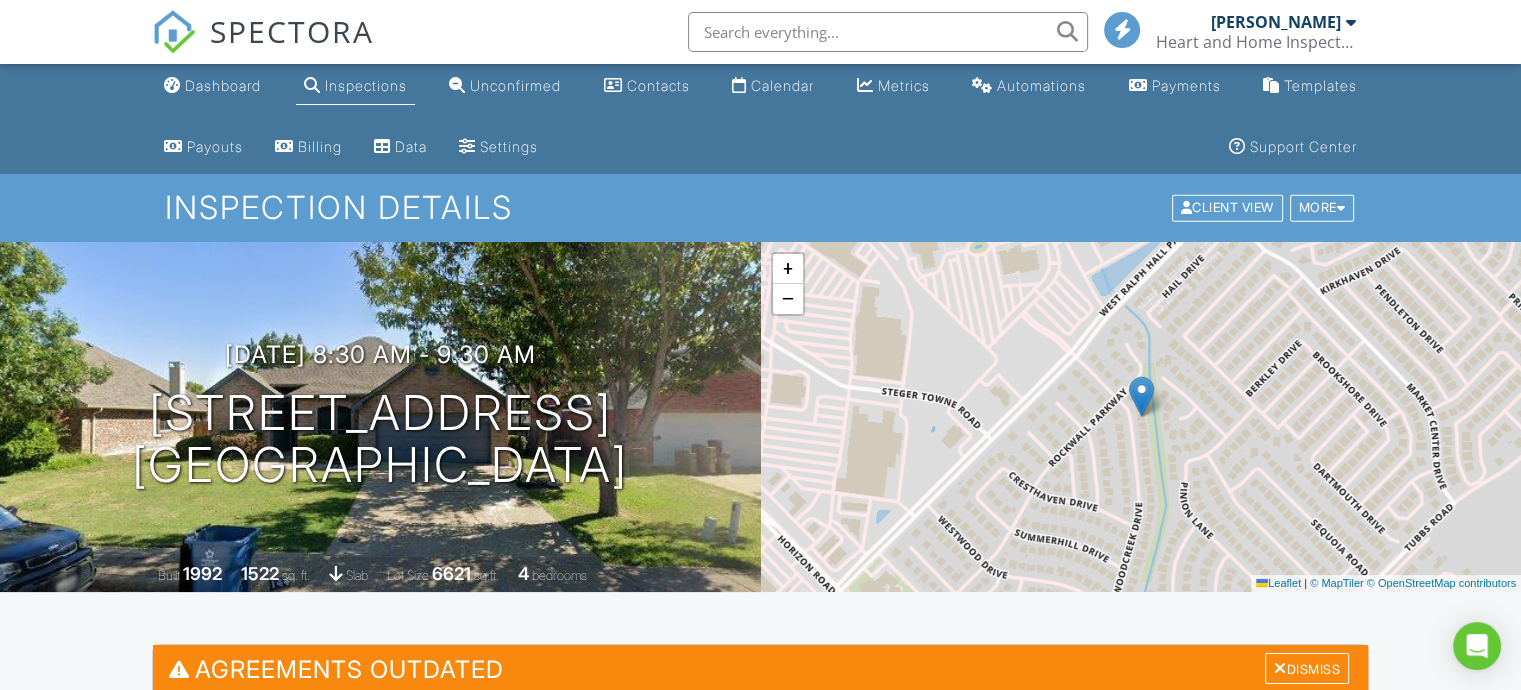 scroll, scrollTop: 0, scrollLeft: 0, axis: both 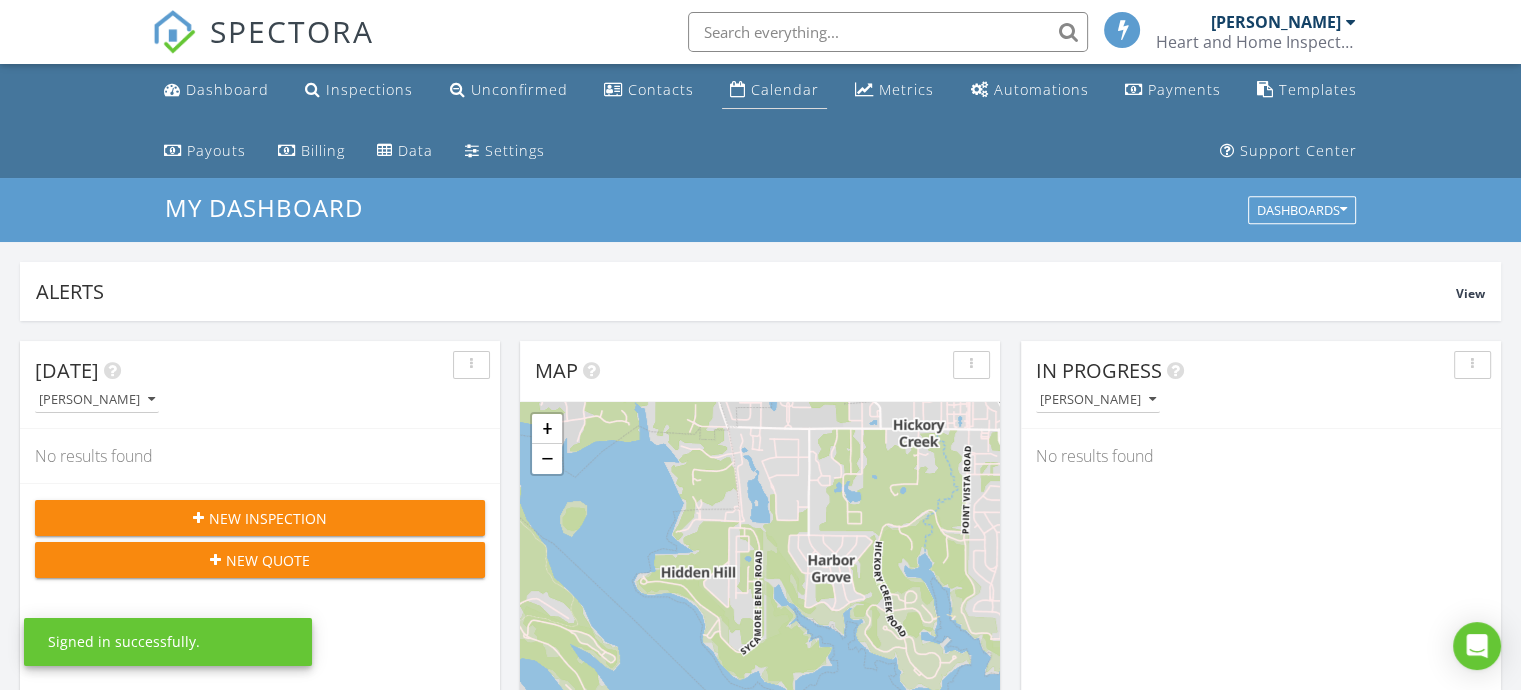 click on "Calendar" at bounding box center [785, 89] 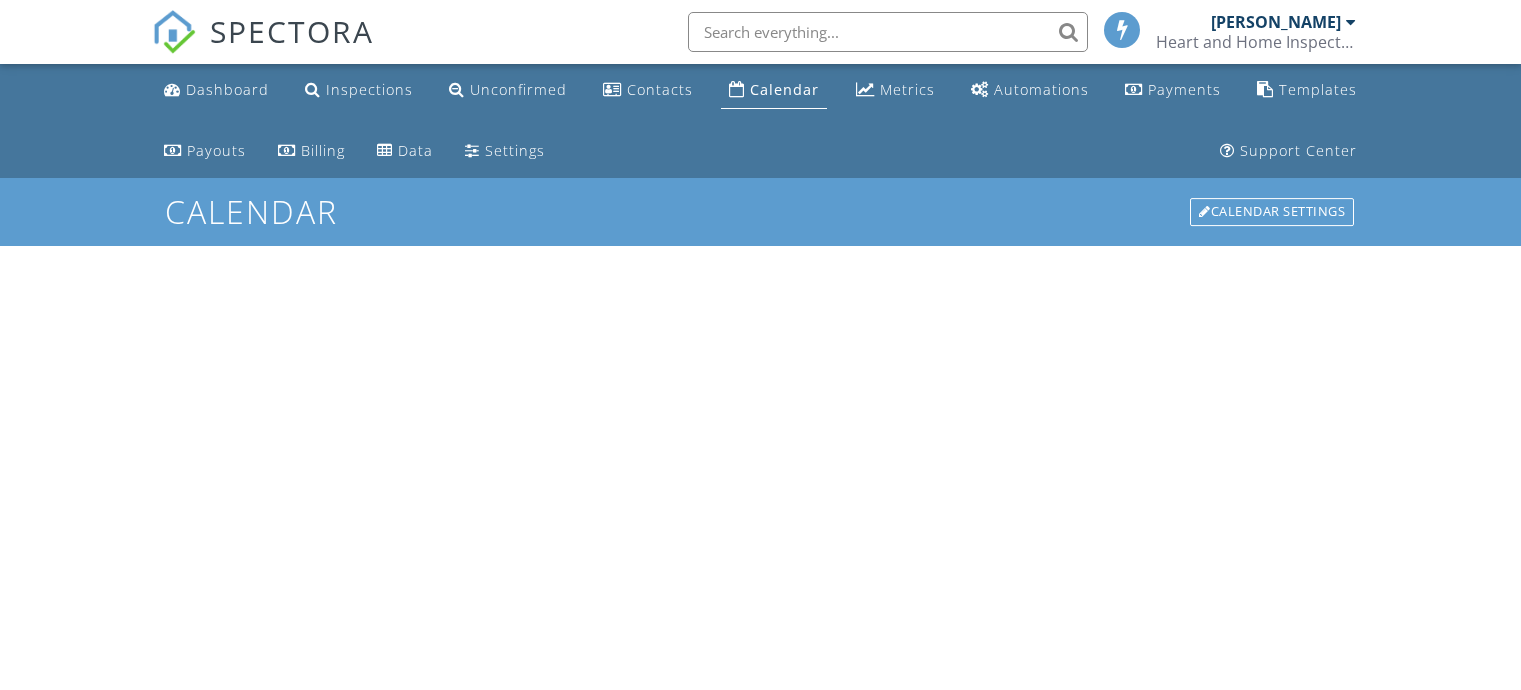 scroll, scrollTop: 0, scrollLeft: 0, axis: both 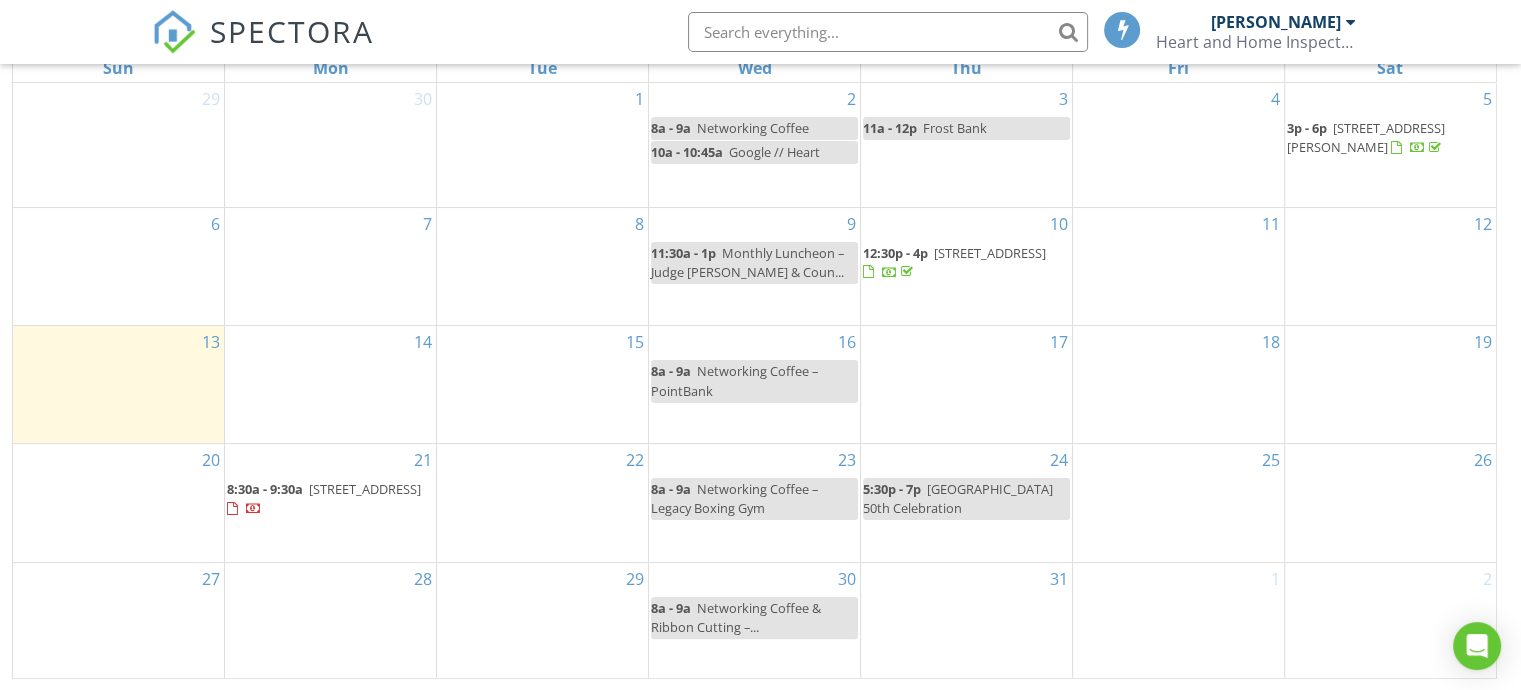 click on "[STREET_ADDRESS]" at bounding box center (365, 489) 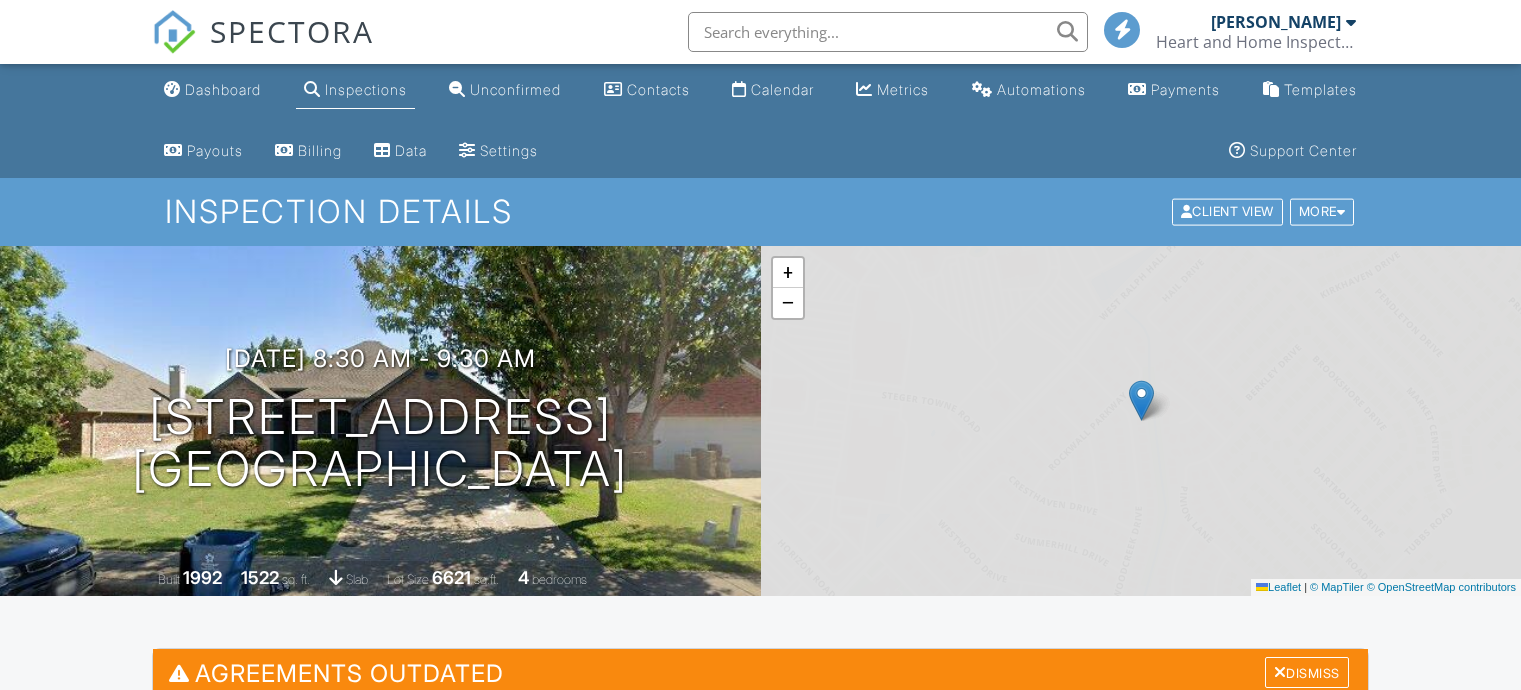 scroll, scrollTop: 200, scrollLeft: 0, axis: vertical 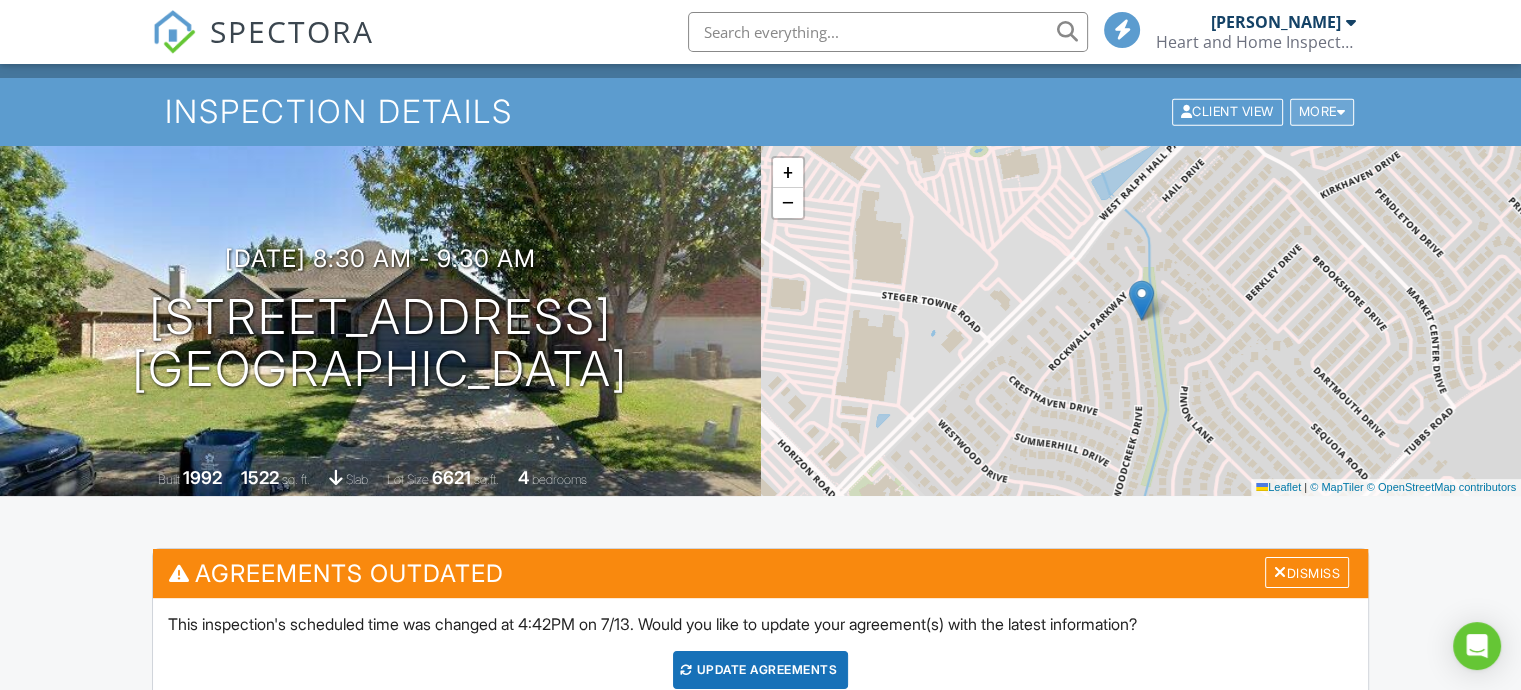 click at bounding box center (1341, 112) 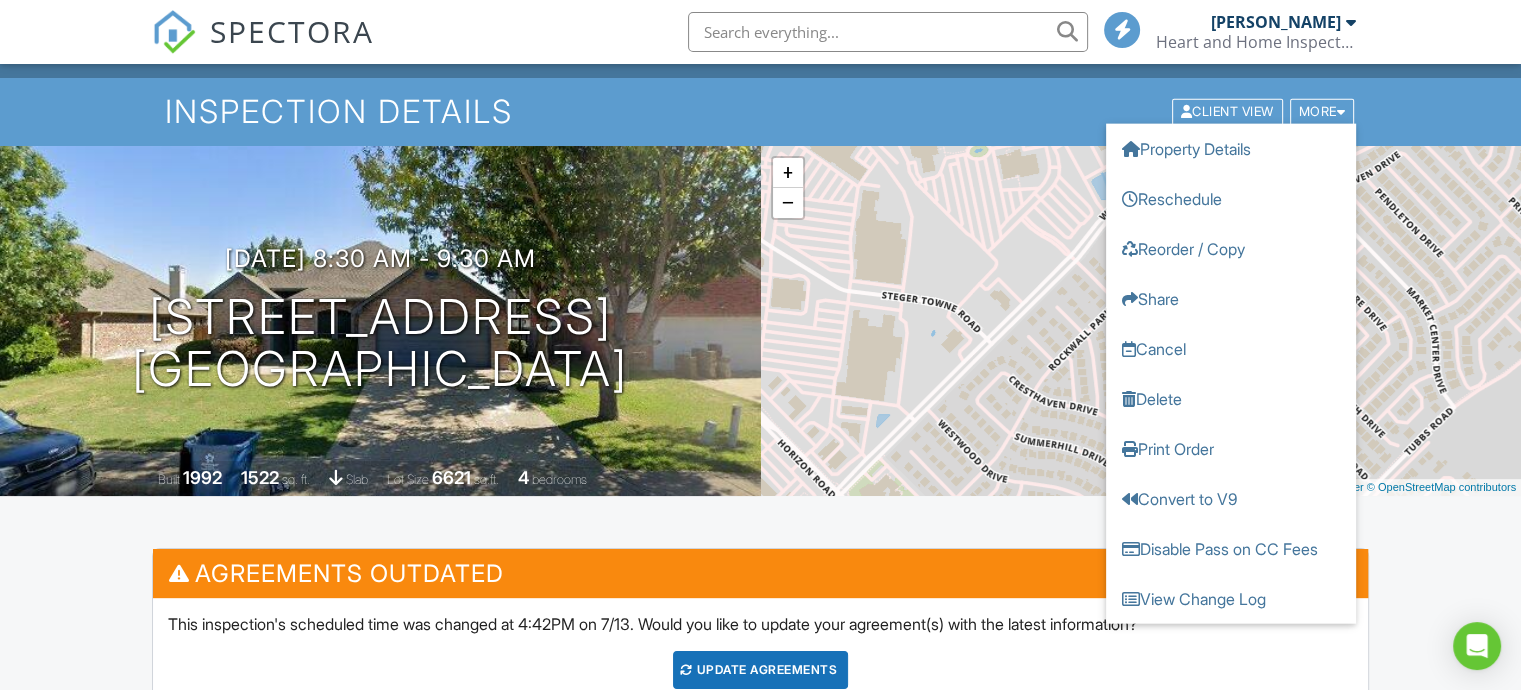 click on "Inspection Details
Client View
More
Property Details
Reschedule
Reorder / Copy
Share
Cancel
[GEOGRAPHIC_DATA]
Print Order
Convert to V9
Disable Pass on CC Fees
View Change Log" at bounding box center [760, 111] 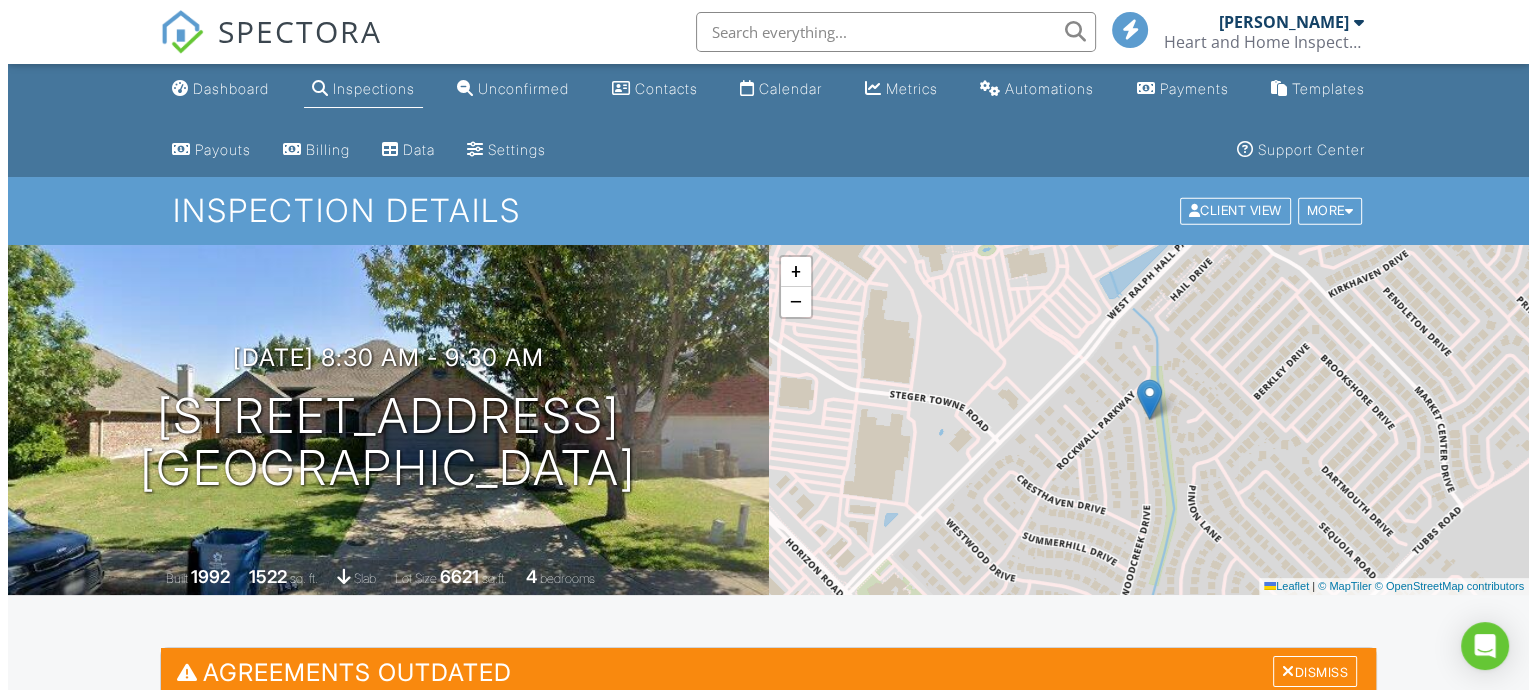 scroll, scrollTop: 0, scrollLeft: 0, axis: both 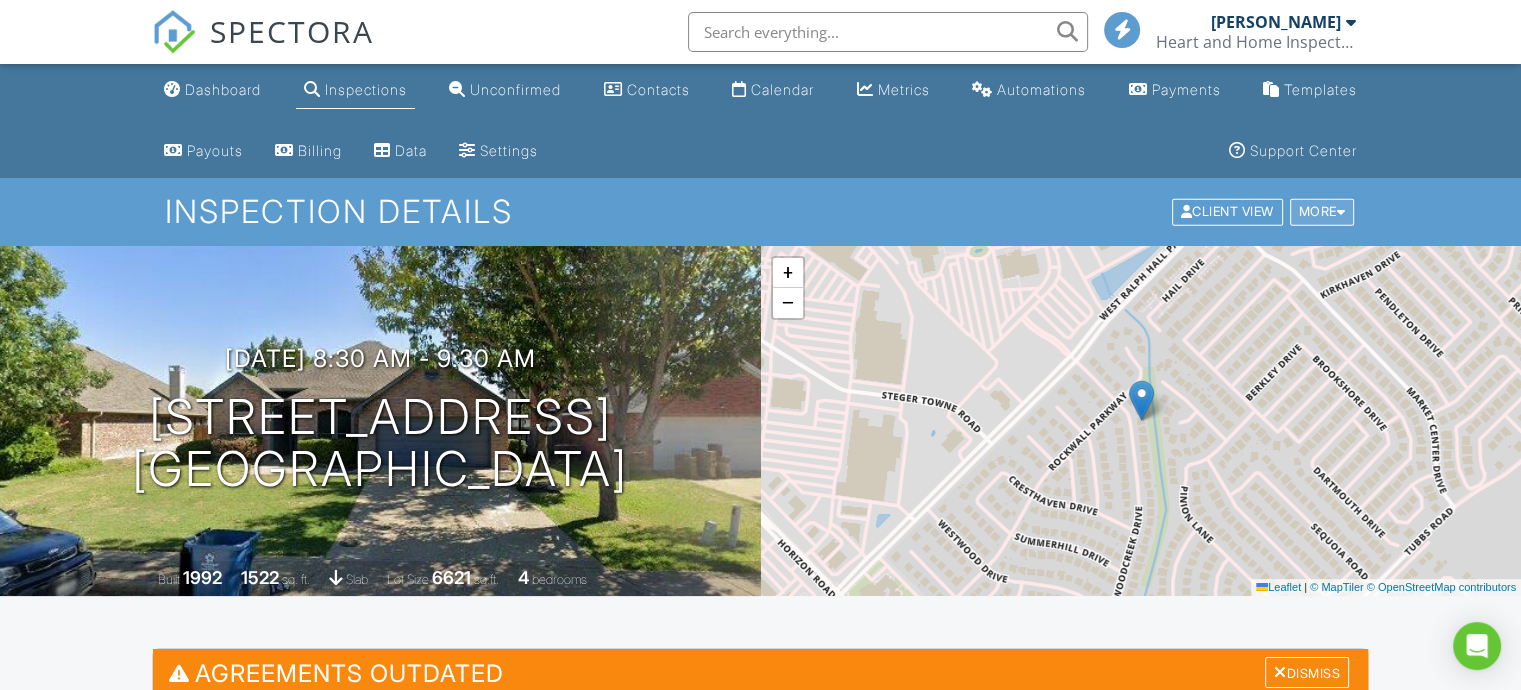 click on "More" at bounding box center [1322, 212] 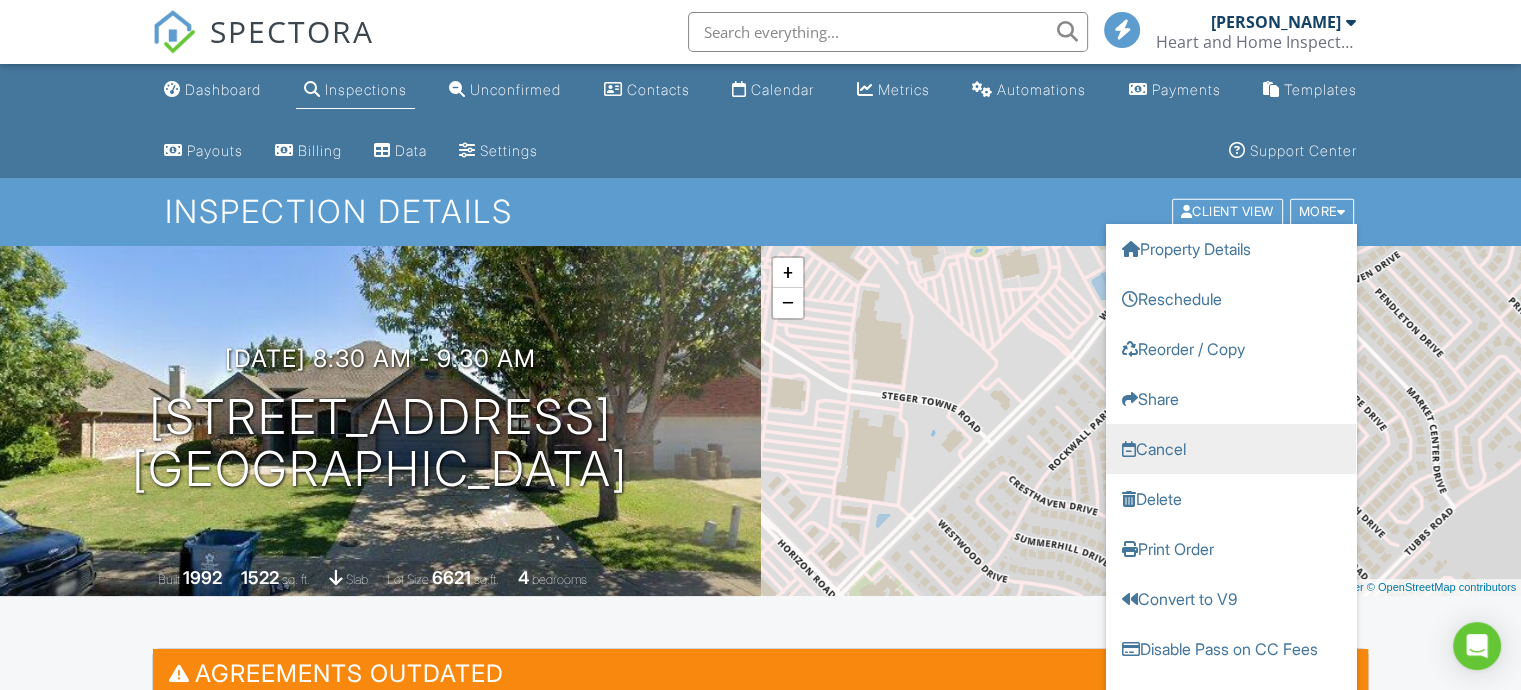 click on "Cancel" at bounding box center [1231, 449] 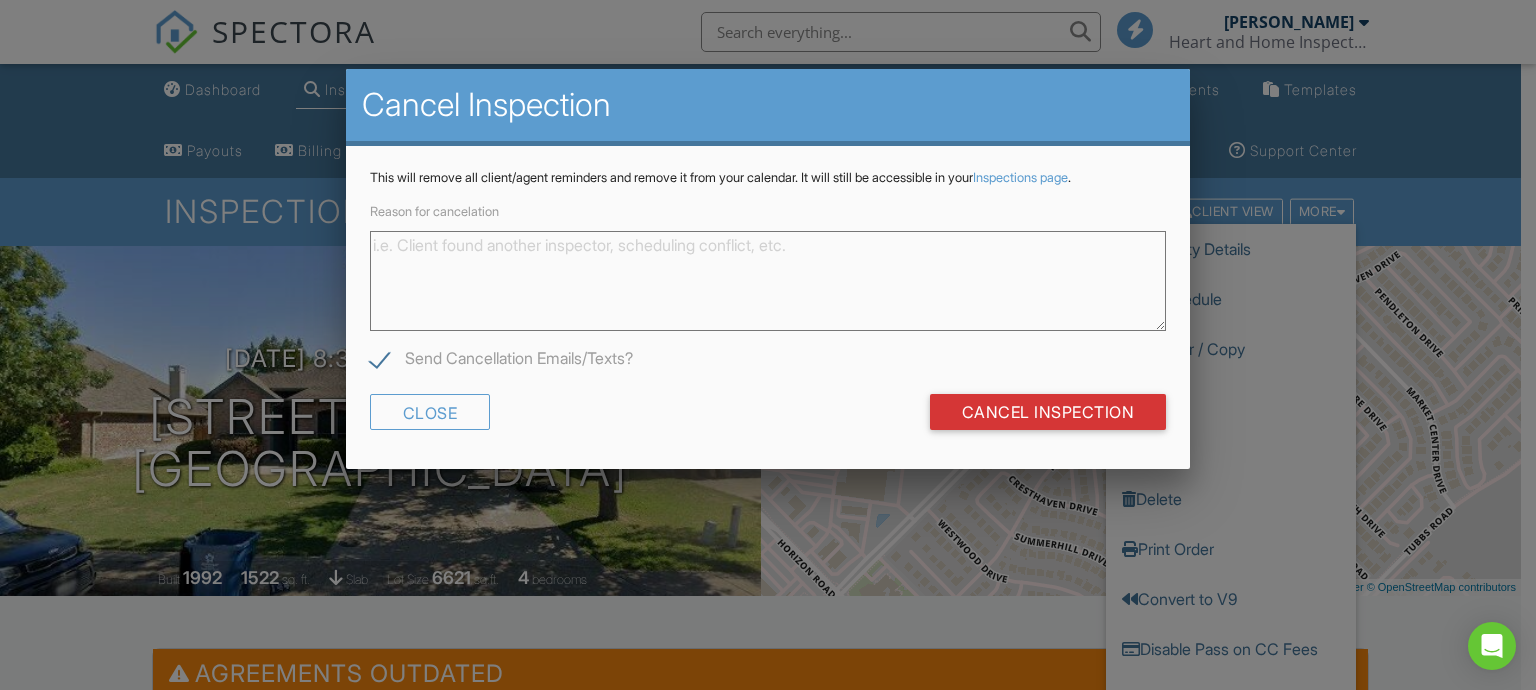 click on "Reason for cancelation" at bounding box center [768, 281] 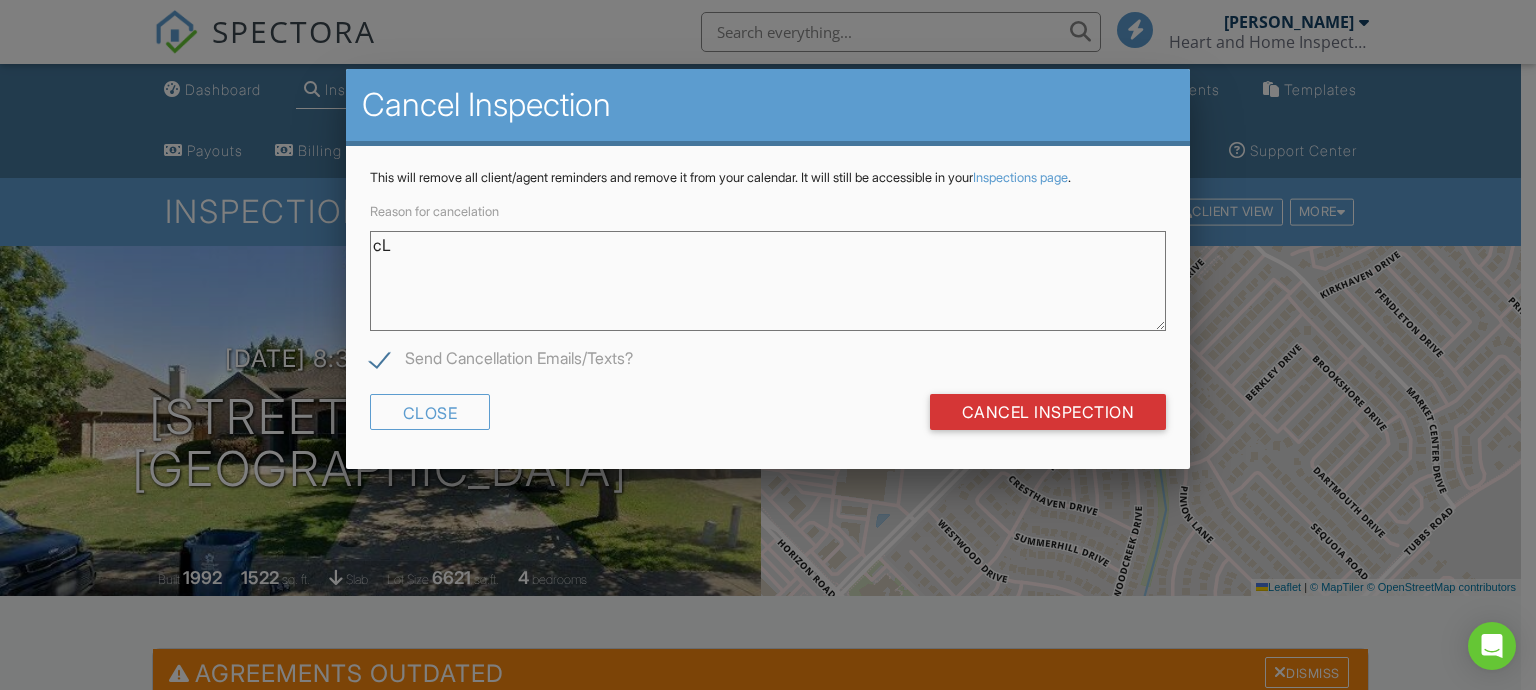 type on "c" 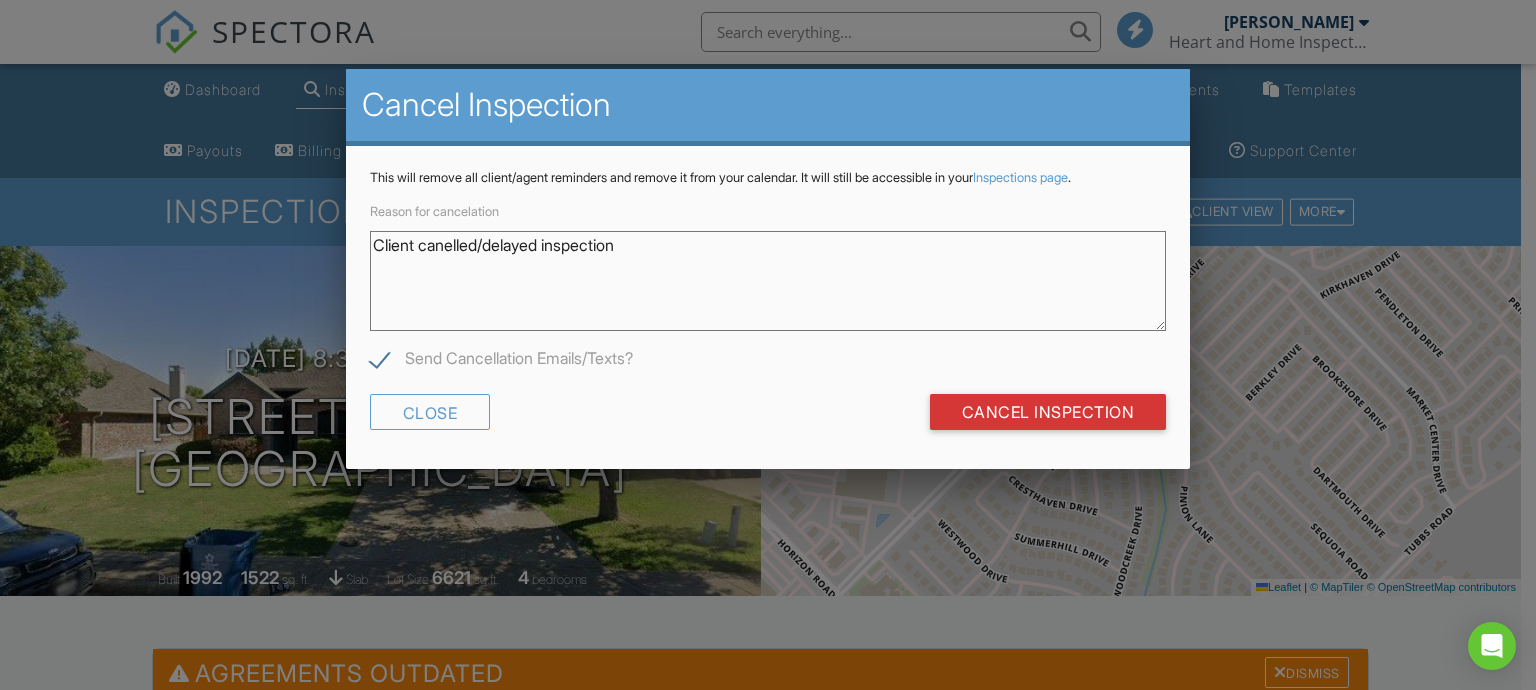 type on "Client canelled/delayed inspection" 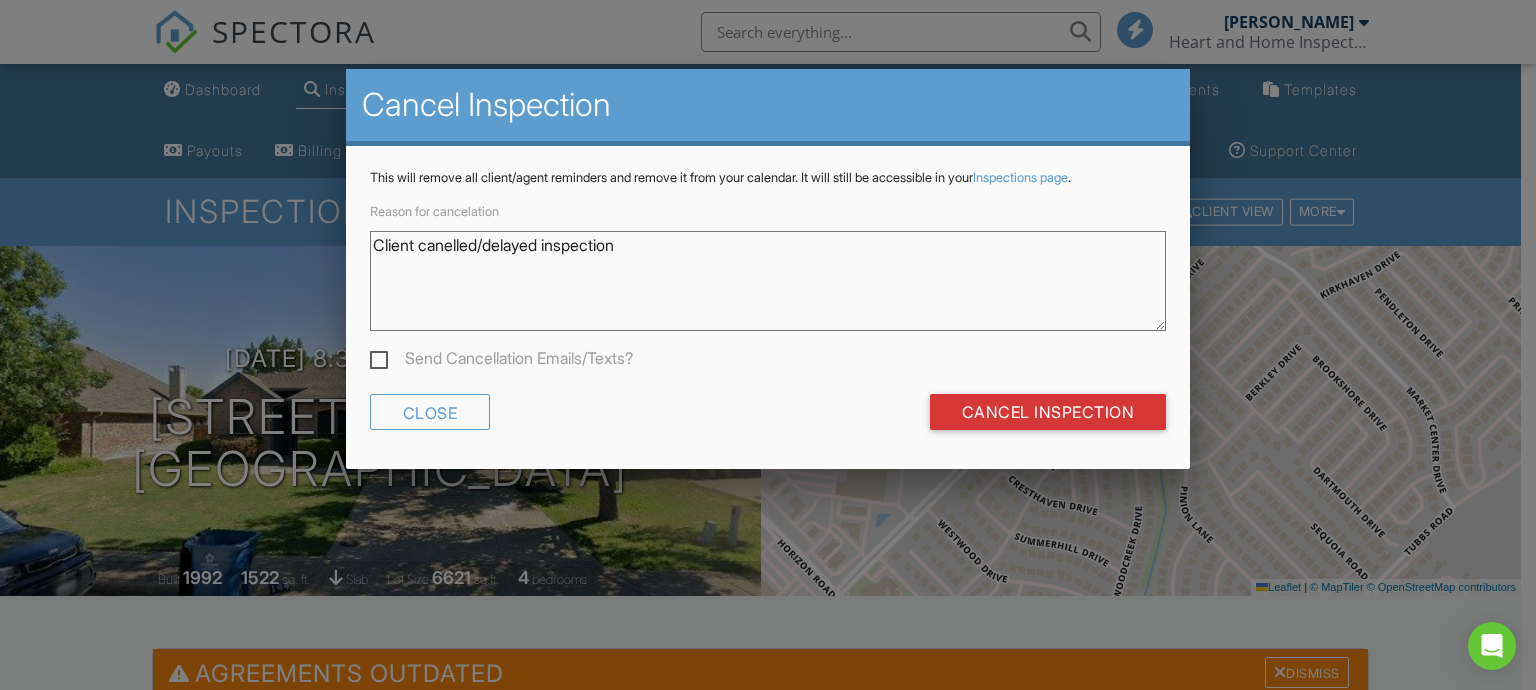 click on "Send Cancellation Emails/Texts?" at bounding box center (501, 361) 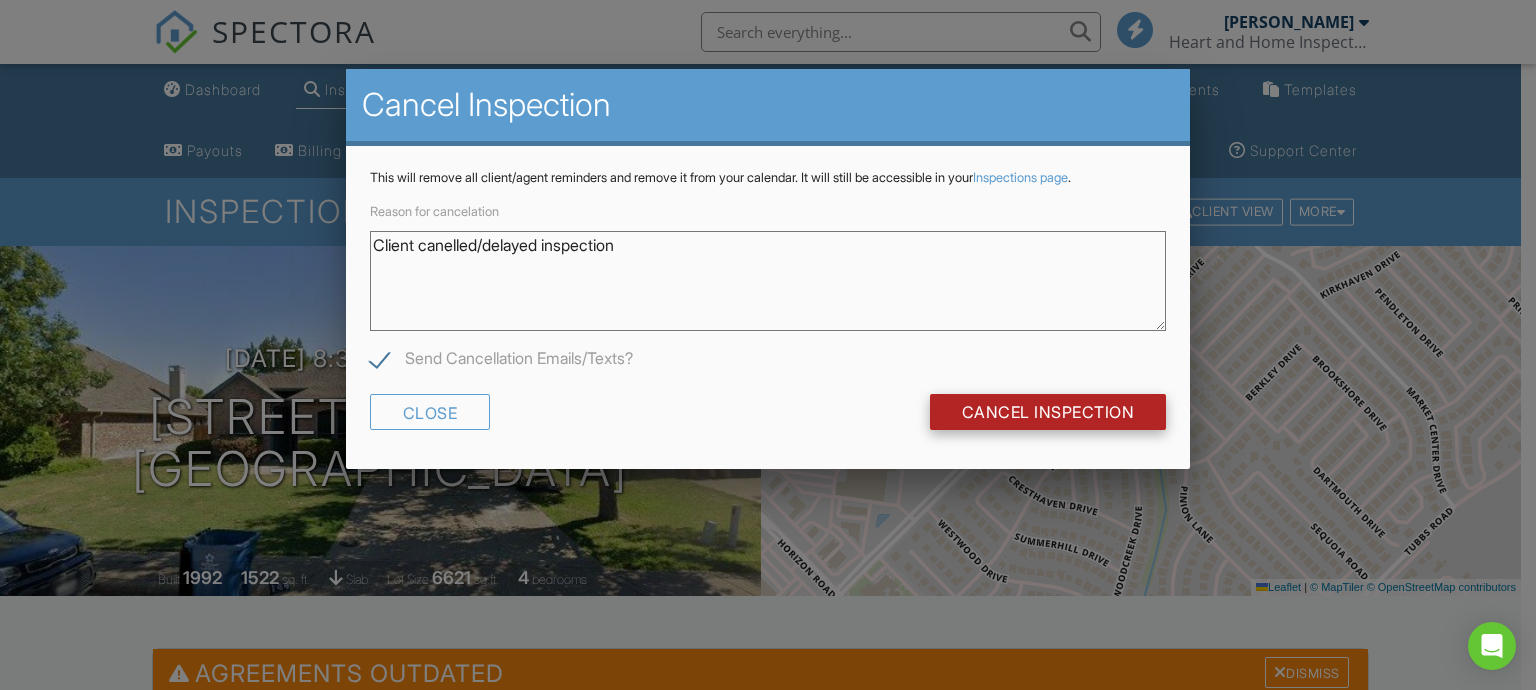 click on "Cancel Inspection" at bounding box center [1048, 412] 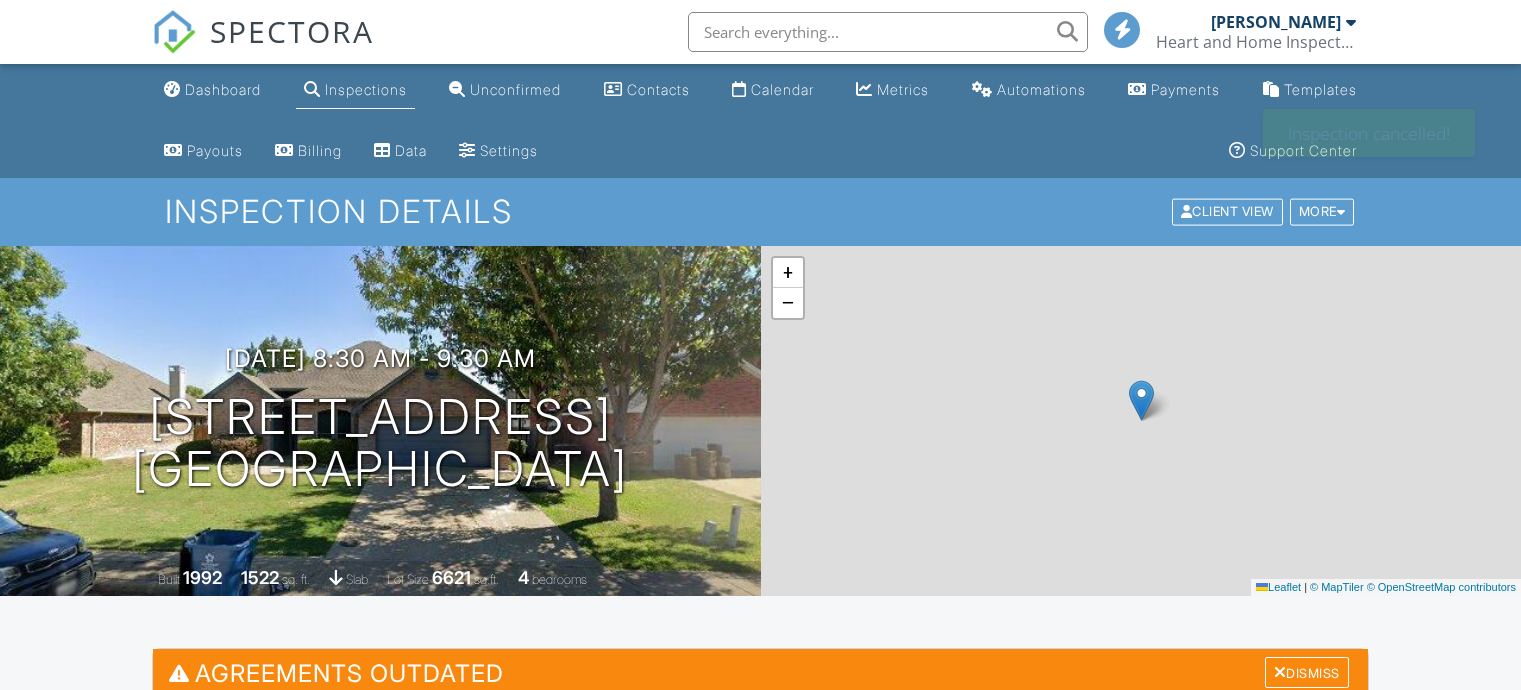 scroll, scrollTop: 0, scrollLeft: 0, axis: both 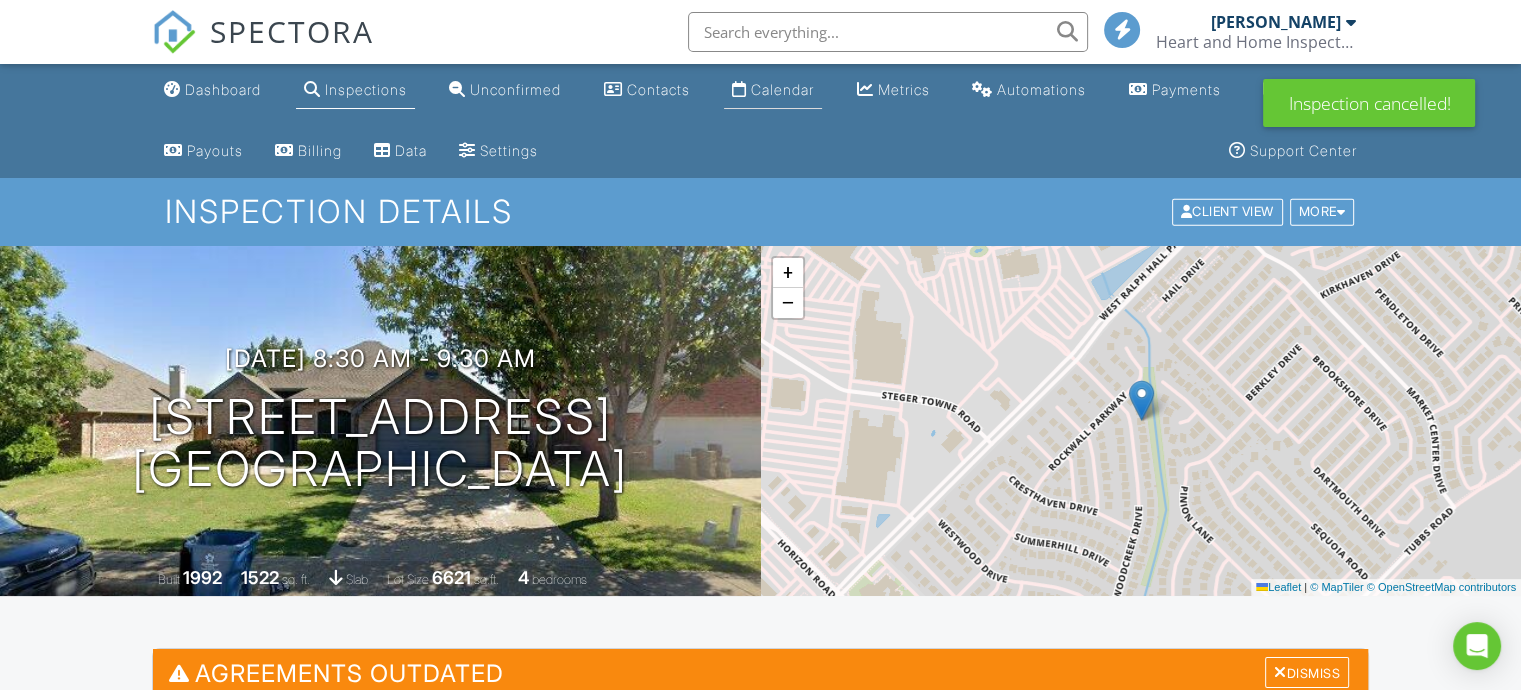 click on "Calendar" at bounding box center [782, 89] 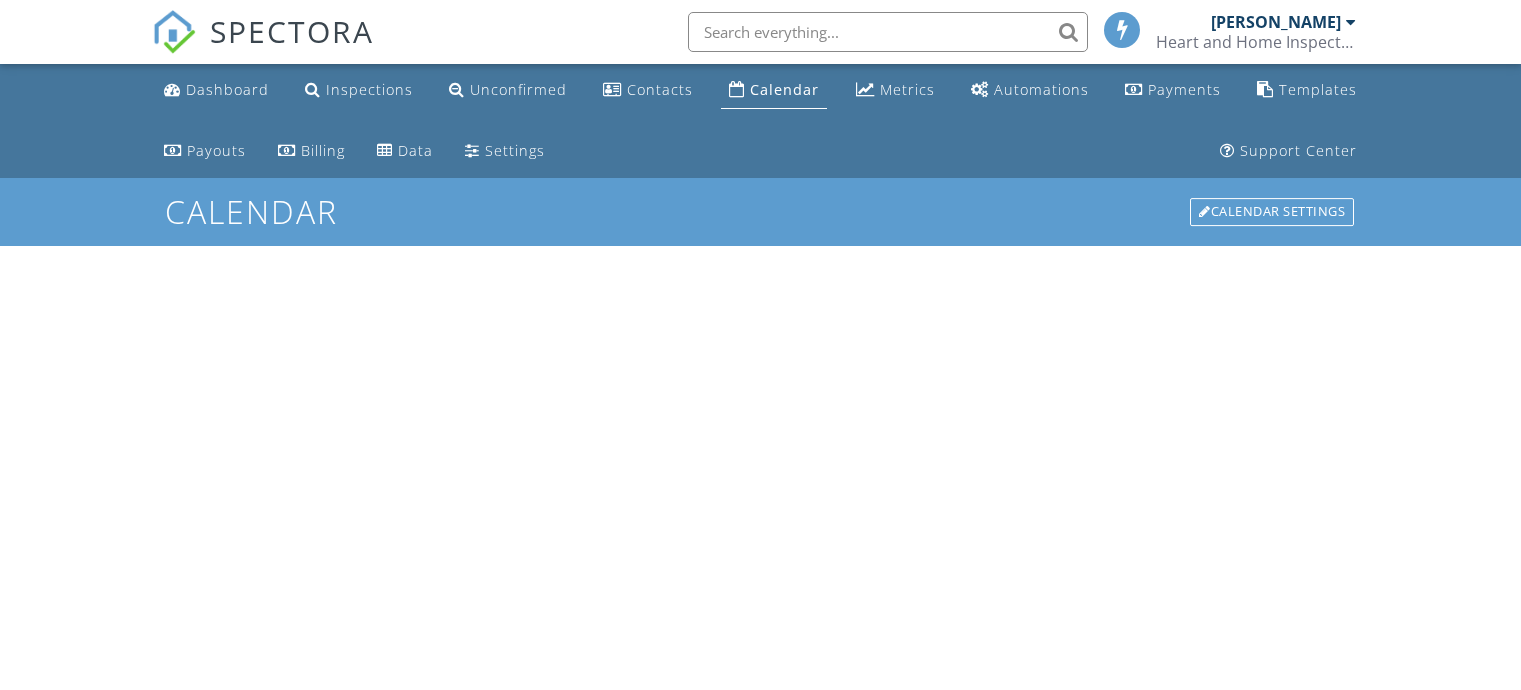 scroll, scrollTop: 0, scrollLeft: 0, axis: both 